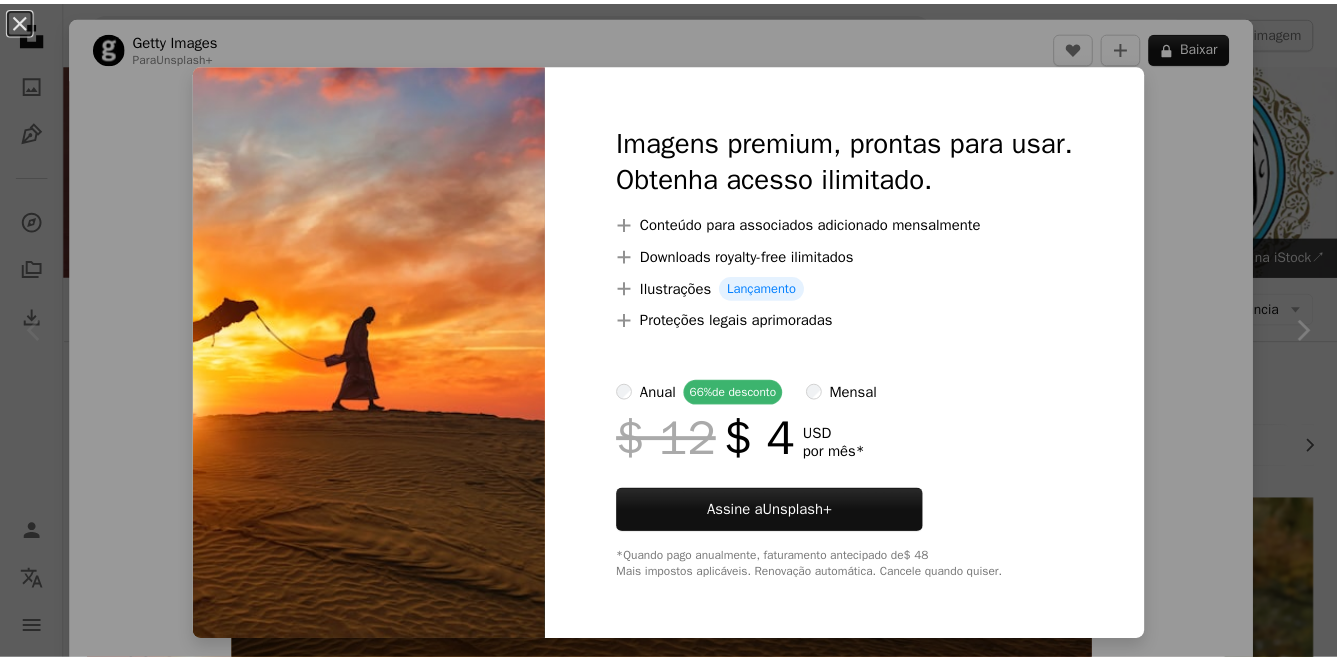 scroll, scrollTop: 0, scrollLeft: 0, axis: both 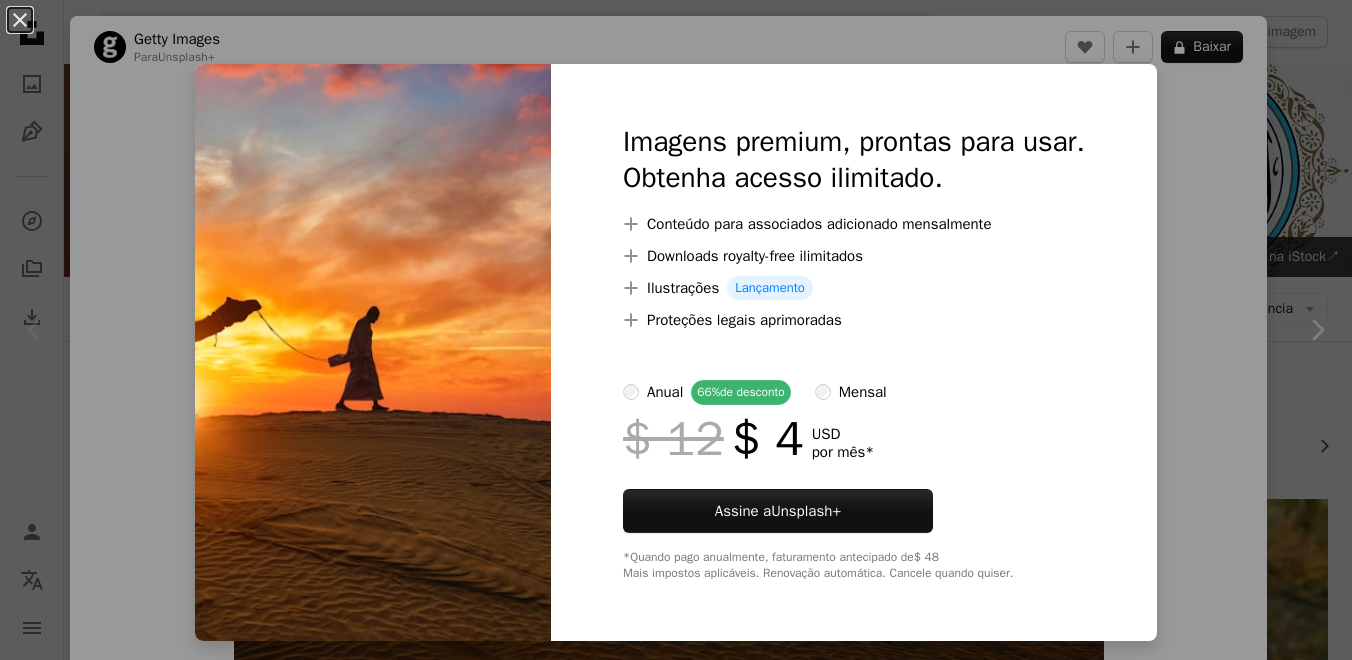 click on "An X shape Imagens premium, prontas para usar. Obtenha acesso ilimitado. A plus sign Conteúdo para associados adicionado mensalmente A plus sign Downloads royalty-free ilimitados A plus sign Ilustrações  Lançamento A plus sign Proteções legais aprimoradas anual 66%  de desconto mensal $ 12   $ 4 USD por mês * Assine a  Unsplash+ *Quando pago anualmente, faturamento antecipado de  $ 48 Mais impostos aplicáveis. Renovação automática. Cancele quando quiser." at bounding box center (676, 330) 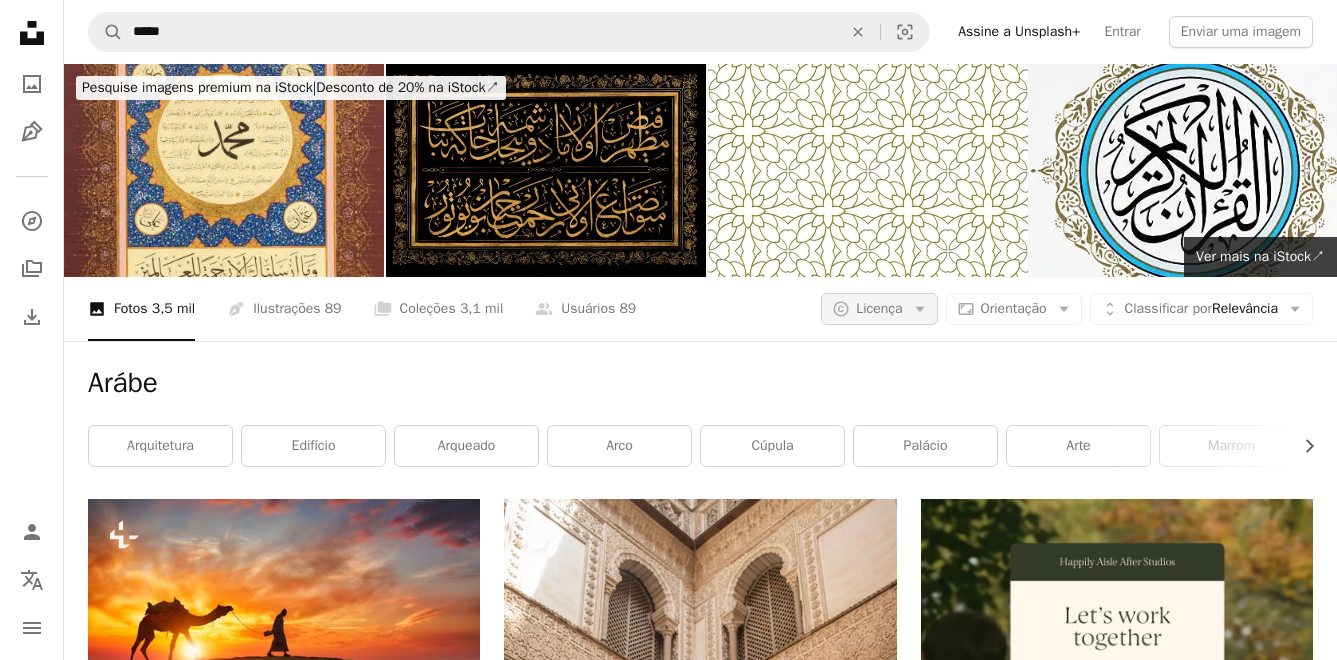 click on "Arrow down" 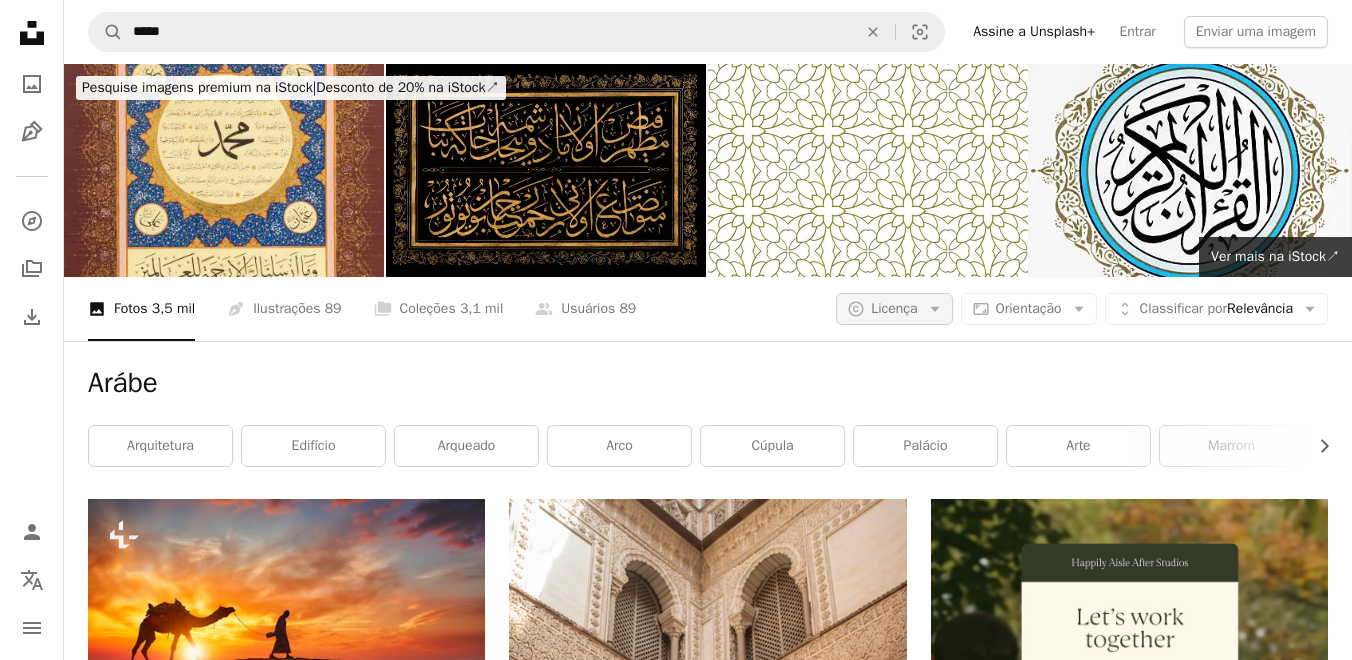 click on "Arrow down" 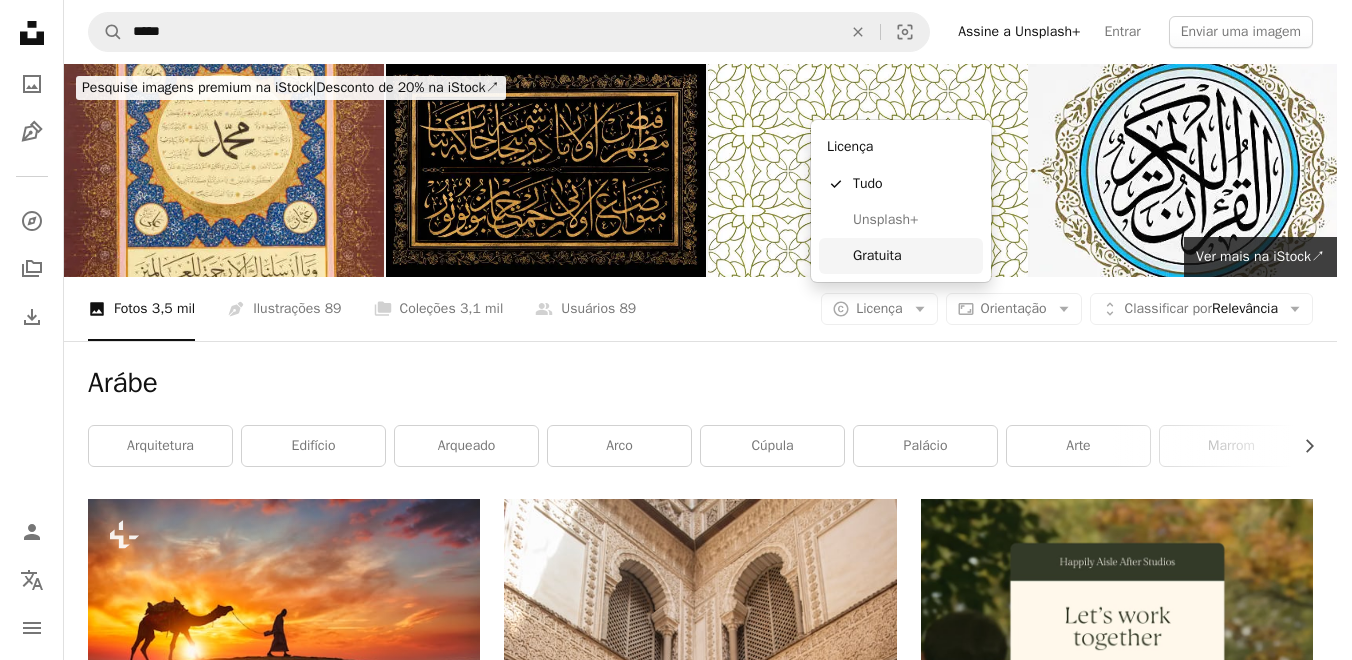 click on "Gratuita" at bounding box center [914, 256] 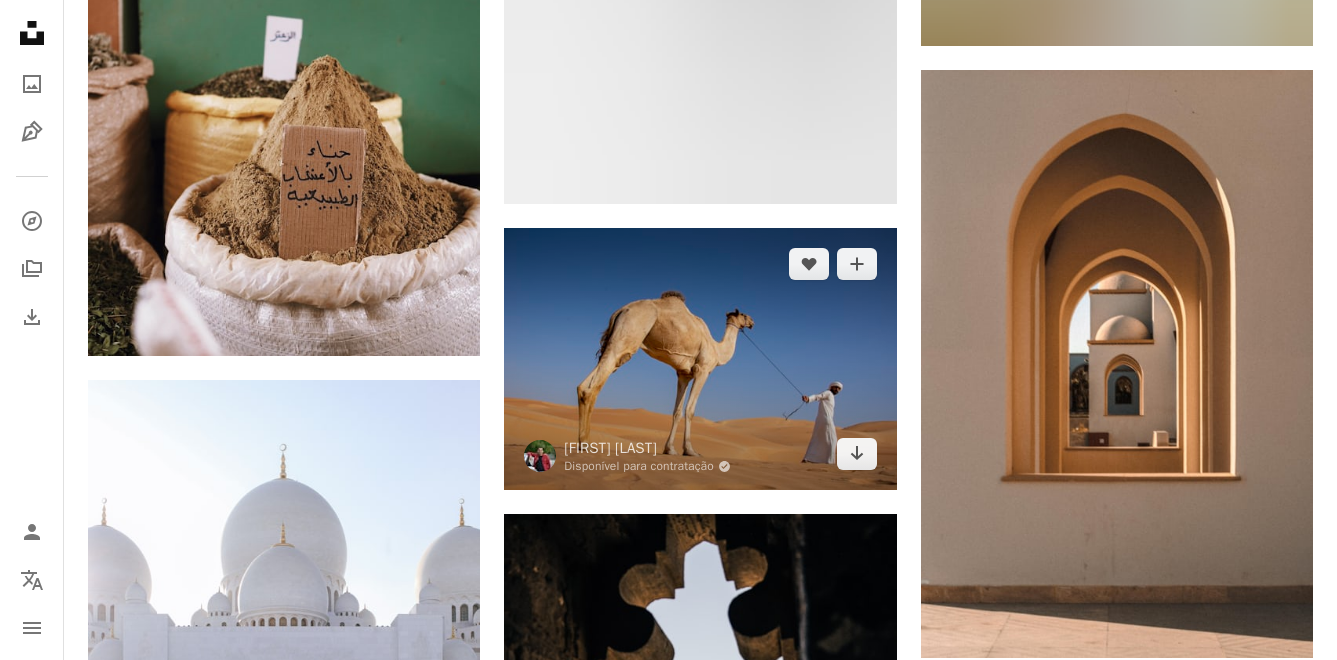 scroll, scrollTop: 2300, scrollLeft: 0, axis: vertical 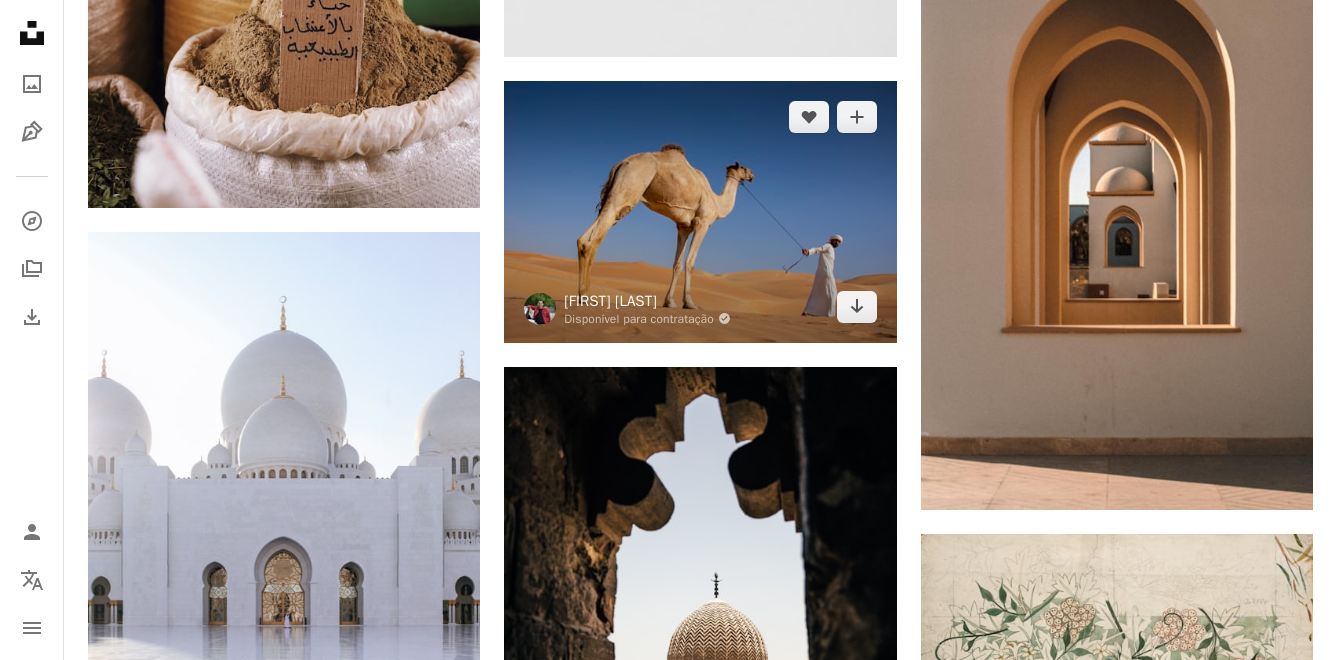 click on "[FIRST] [LAST]" at bounding box center [647, 301] 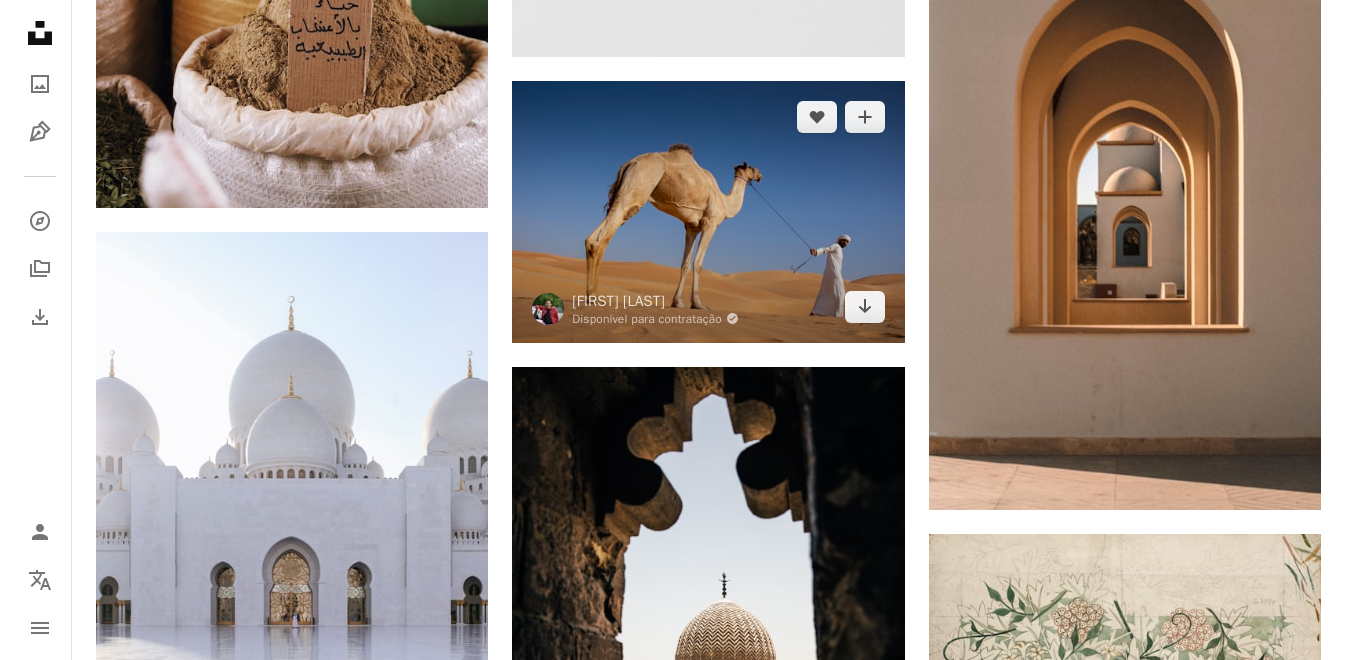 scroll, scrollTop: 2100, scrollLeft: 0, axis: vertical 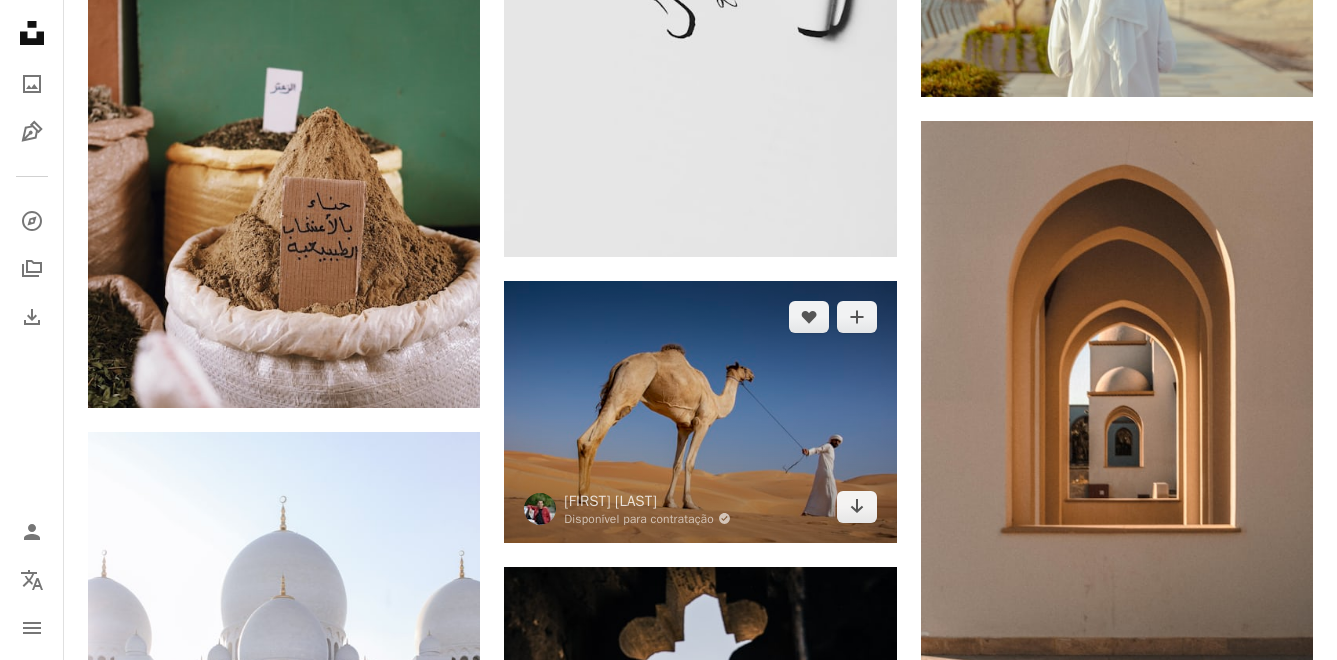 click at bounding box center [700, 412] 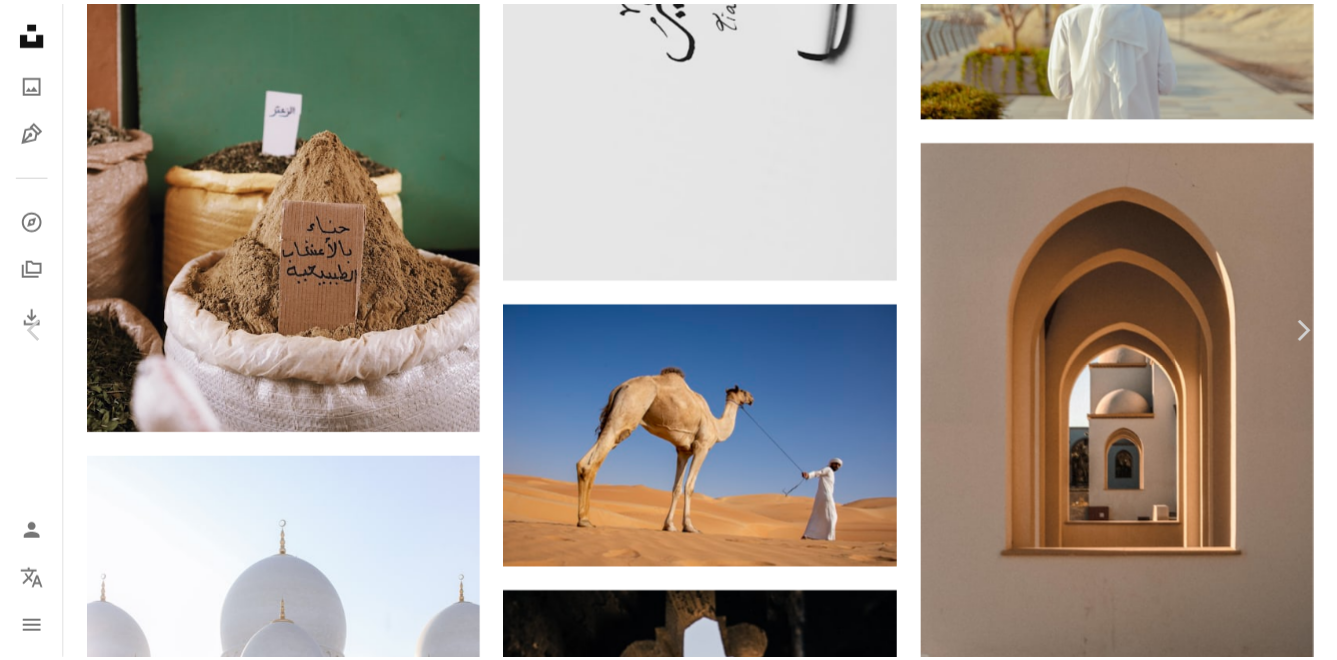 scroll, scrollTop: 3200, scrollLeft: 0, axis: vertical 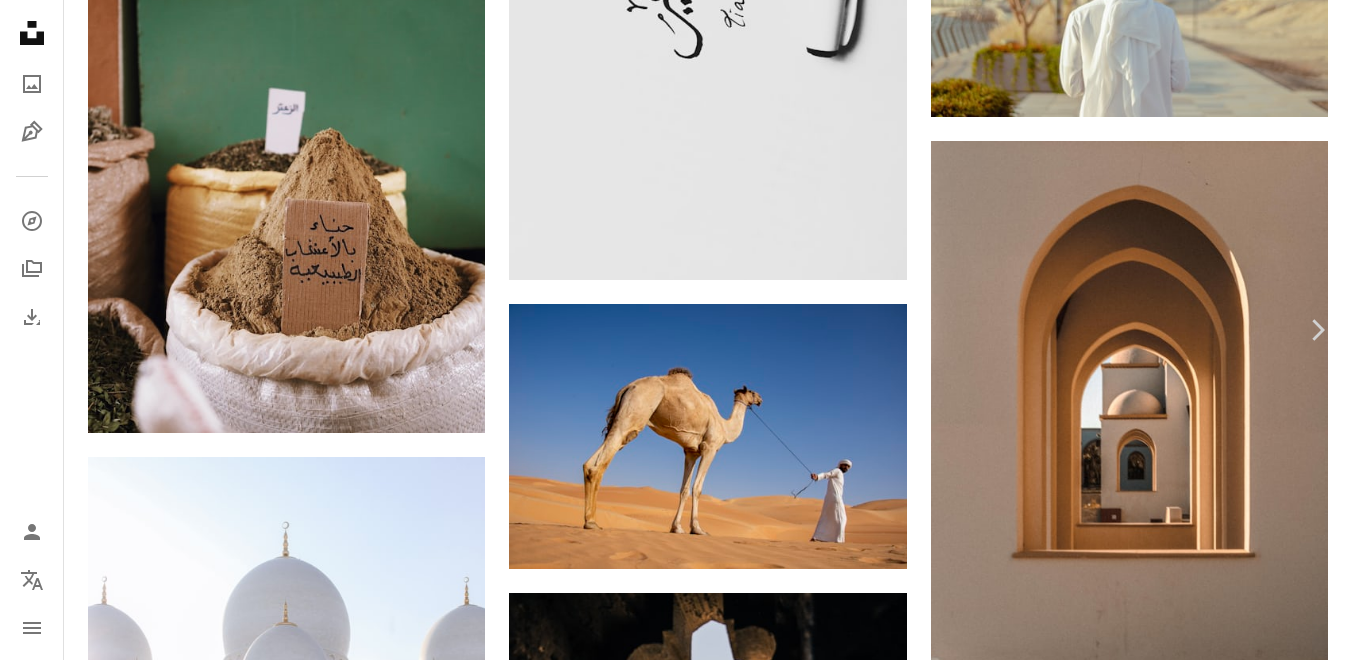 click on "Unsplash logo Página inicial da Unsplash A photo Pen Tool A compass A stack of folders Download Person Localization icon navigation menu A magnifying glass ***** An X shape Visual search Assine a Unsplash+ Entrar Enviar uma imagem Pesquise imagens premium na iStock | Desconto de [PERCENTAGE]% na iStock ↗ Pesquise imagens premium na iStock Desconto de [PERCENTAGE]% na iStock ↗ Ver mais ↗ Ver mais na iStock ↗ A photo Fotos [NUMBER] Pen Tool Ilustrações [NUMBER] A stack of folders Coleções [NUMBER] A group of people Usuários [NUMBER] Limpar A copyright icon © Gratuita Arrow down Aspect ratio Orientação Arrow down Unfold Classificar por Relevância Arrow down Filters Filtros ([NUMBER]) Arábe Chevron right arquitetura edifício arqueado arco cúpula palácio arte marrom ocaso portum ao ar livre viajar A heart A plus sign [FIRST] [LAST] Disponível para contratação A checkmark inside of a circle Arrow pointing down A heart A plus sign [FIRST] [LAST] Arrow pointing down A heart A plus sign [FIRST] [LAST] A heart Tia" at bounding box center [676, 555] 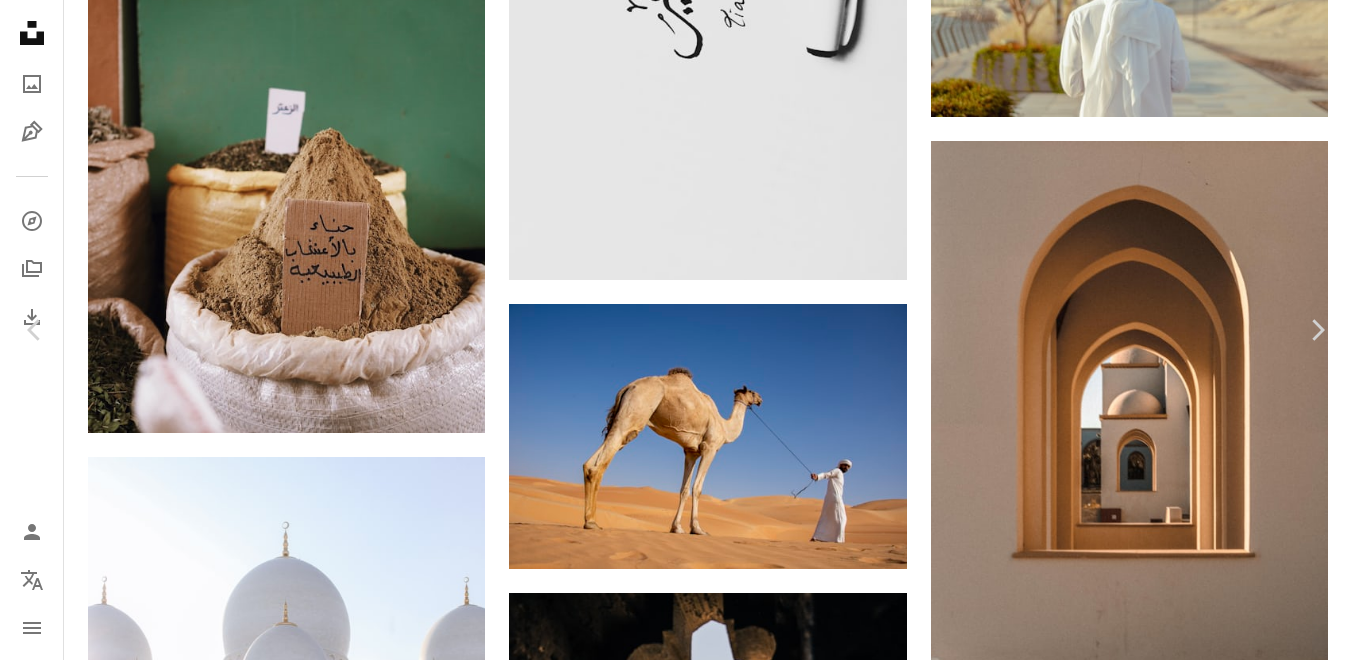 click on "An X shape Chevron left Chevron right [FIRST] [LAST] Disponível para contratação A checkmark inside of a circle A heart A plus sign Baixar gratuitamente Chevron down Zoom in Visualizações 263.161 Downloads 2.706 A forward-right arrow Compartilhar Info icon Informações More Actions A map marker [CITY] - [COUNTRY] Calendar outlined Publicada em  [DATE] Camera NIKON CORPORATION, NIKON D600 Safety Uso gratuito sob a  Licença da Unsplash homem animal ocaso sol deserto camelo [CITY] safári Árabe Médio Oriente árabe Emirates Dunas tradição golfo Emirados humano azul areia Fundos de tela em HD Pesquise imagens premium relacionadas na iStock  |  Economize 20% com o código UNSPLASH20 Ver mais na iStock  ↗ Imagens relacionadas A heart A plus sign [FIRST] [LAST] Arrow pointing down A heart A plus sign [FIRST] [LAST] Arrow pointing down A heart A plus sign [FIRST] [LAST] Disponível para contratação A checkmark inside of a circle A heart A heart" at bounding box center [676, 3540] 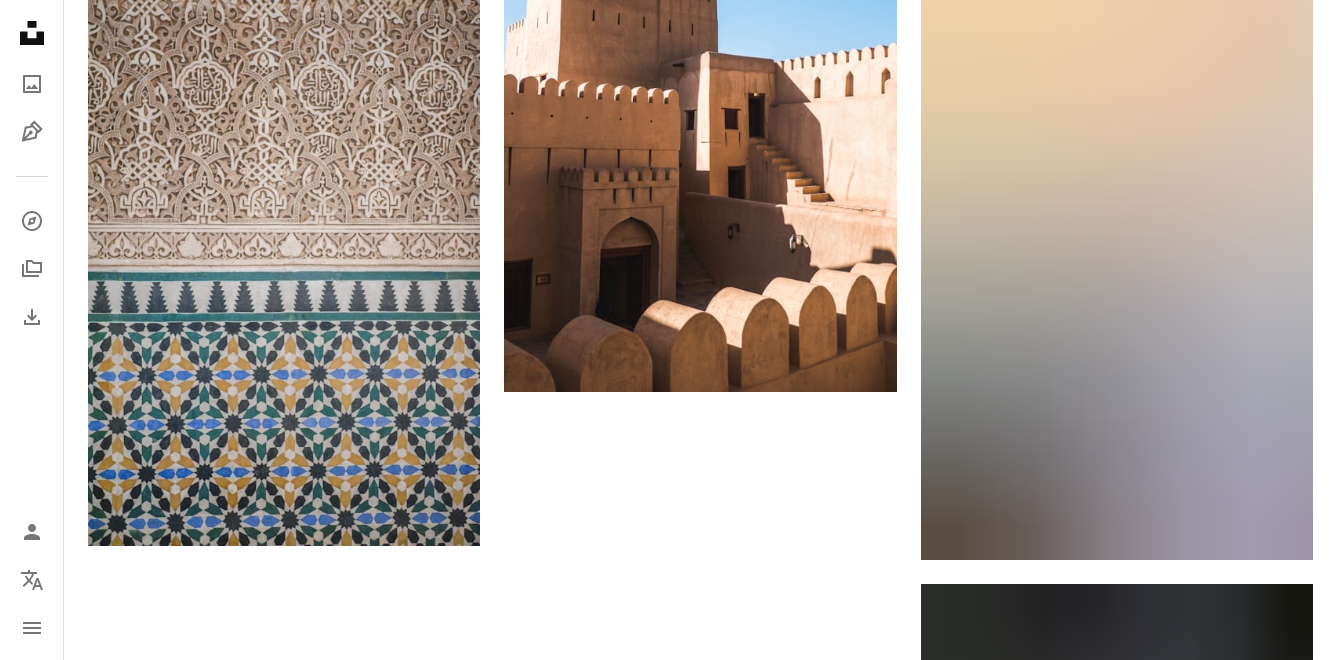 scroll, scrollTop: 3500, scrollLeft: 0, axis: vertical 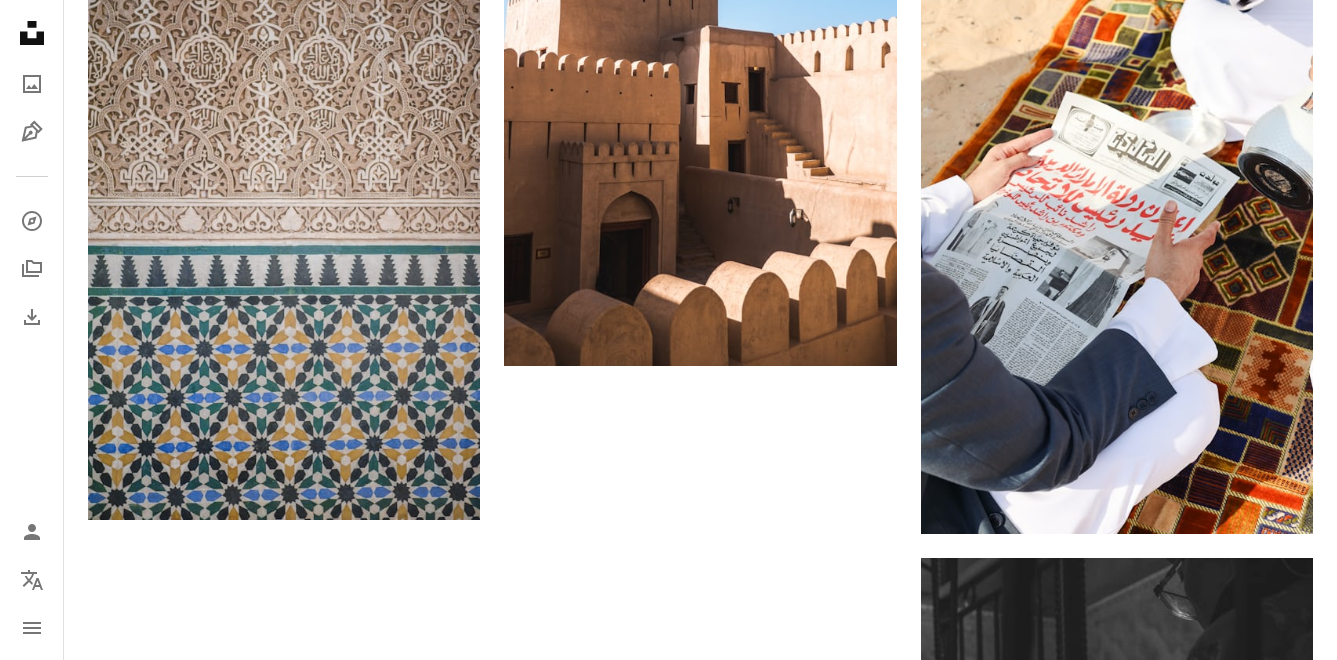 click on "Carregar mais" at bounding box center [700, 943] 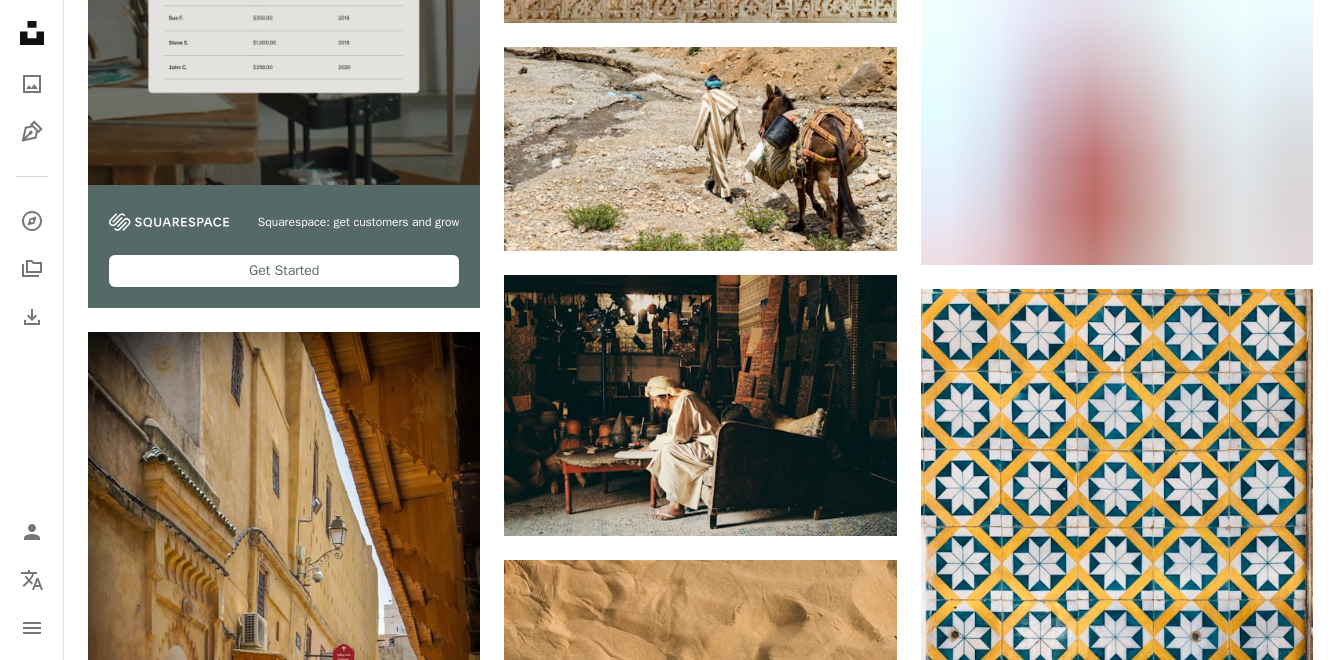 scroll, scrollTop: 5900, scrollLeft: 0, axis: vertical 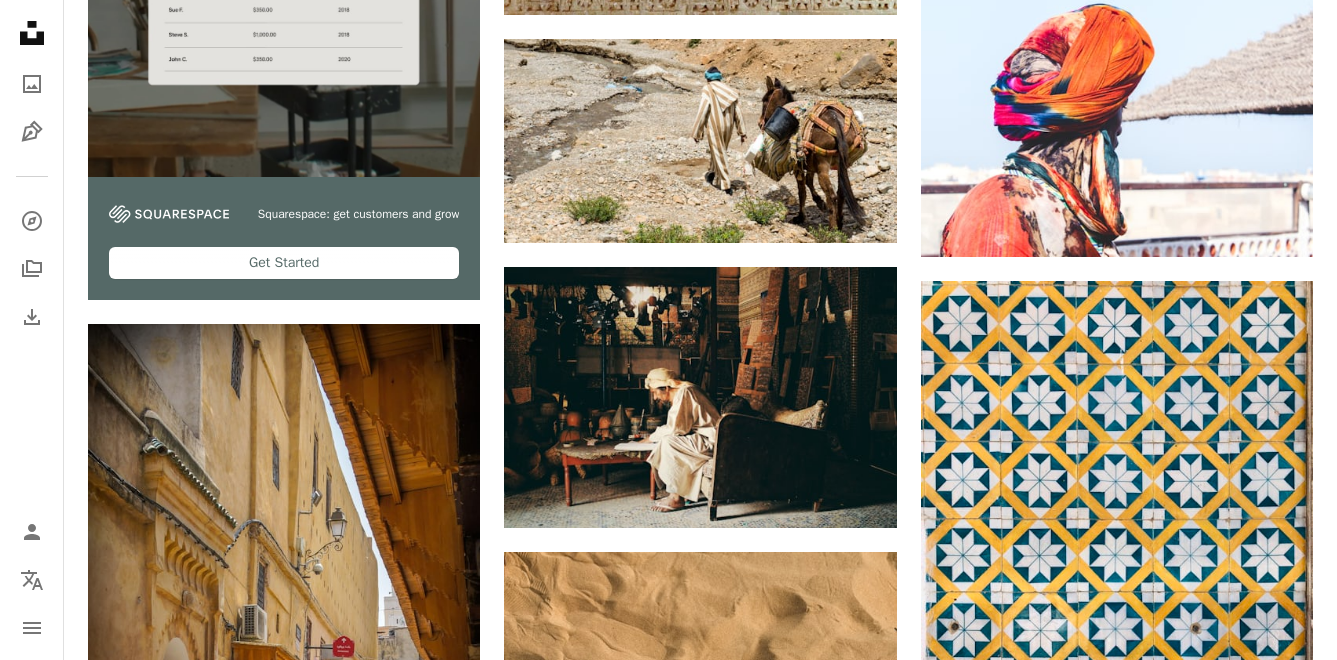 click at bounding box center [1117, 979] 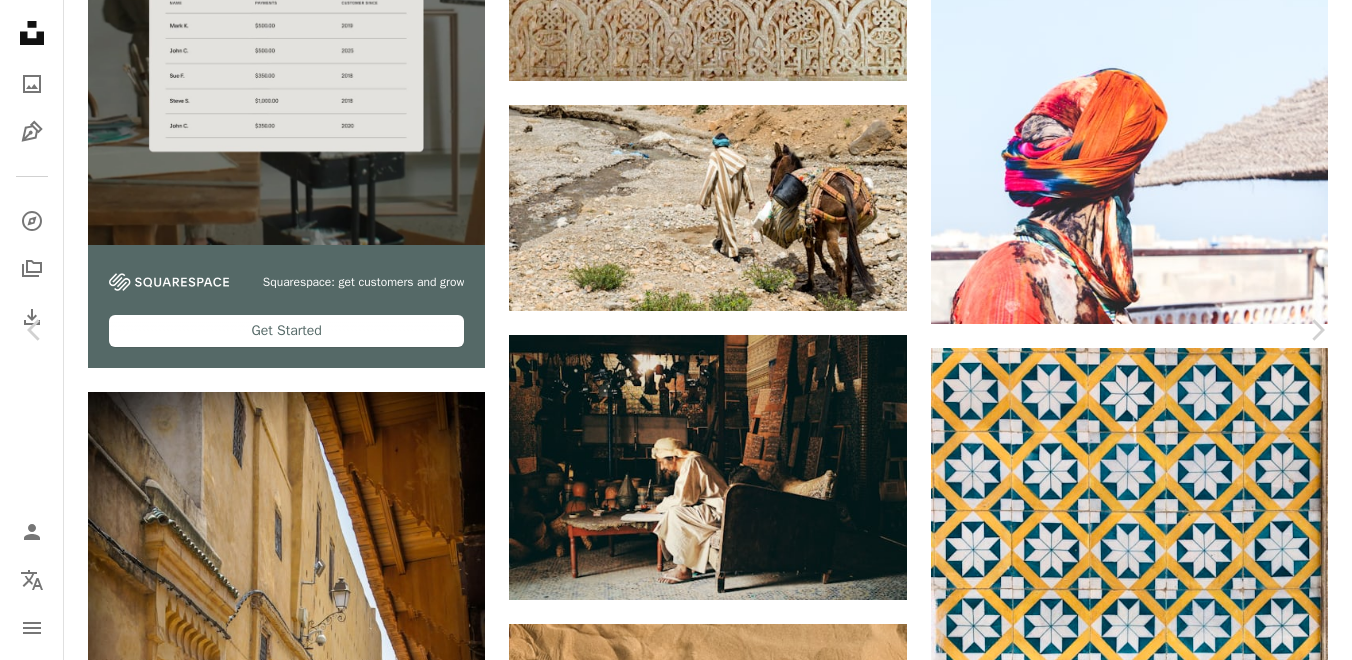 click on "Baixar gratuitamente" at bounding box center (1132, 6147) 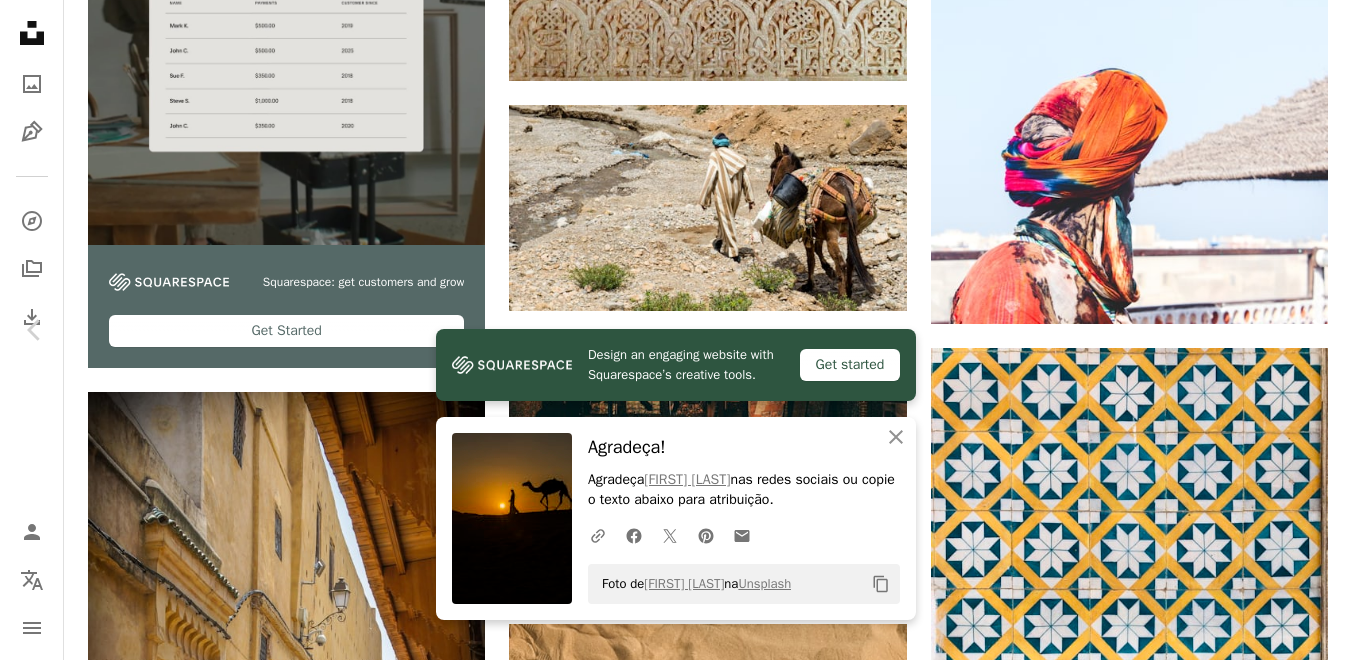 click on "Chevron right" at bounding box center (1317, 330) 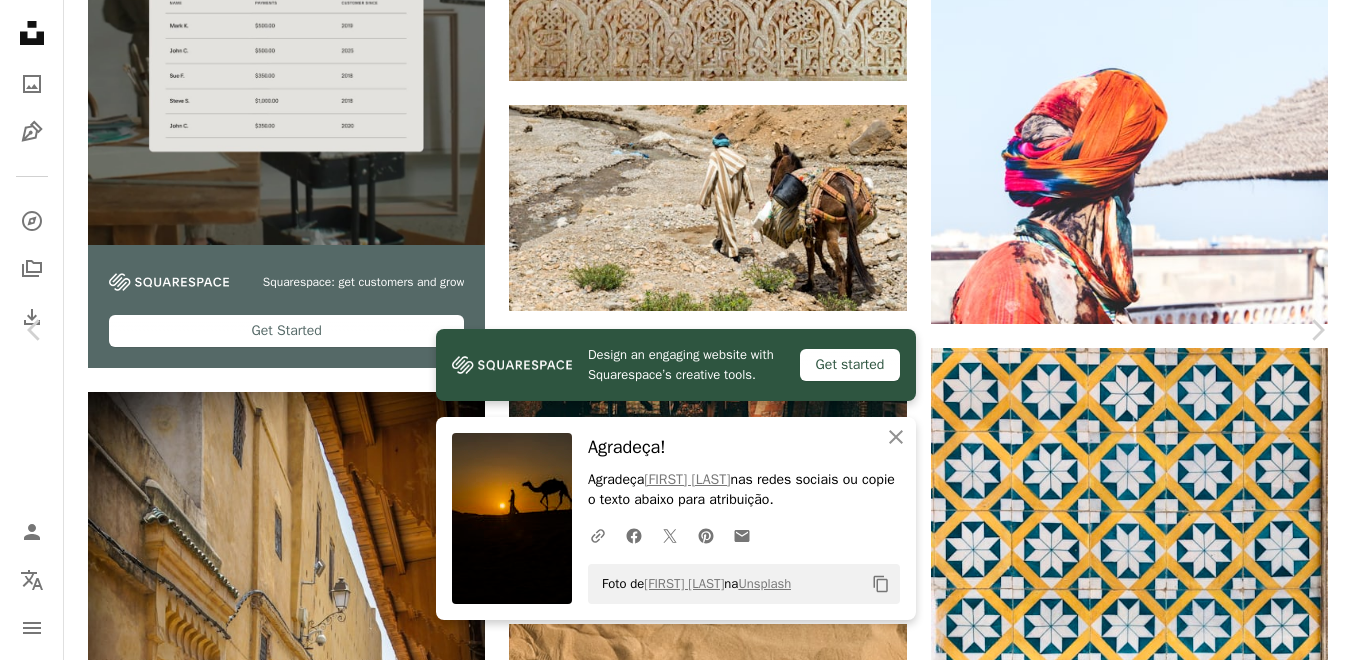 click on "Unsplash logo Página inicial da Unsplash A photo Pen Tool A compass A stack of folders Download Person Localization icon navigation menu A magnifying glass ***** An X shape Visual search Assine a Unsplash+ Entrar Enviar uma imagem Pesquise imagens premium na iStock | Desconto de [PERCENTAGE]% na iStock ↗ Pesquise imagens premium na iStock Desconto de [PERCENTAGE]% na iStock ↗ Ver mais ↗ Ver mais na iStock ↗ A photo Fotos [NUMBER] Pen Tool Ilustrações [NUMBER] A stack of folders Coleções [NUMBER] A group of people Usuários [NUMBER] Limpar A copyright icon © Gratuita Arrow down Aspect ratio Orientação Arrow down Unfold Classificar por Relevância Arrow down Filters Filtros ([NUMBER]) Arábe Chevron right arquitetura edifício arqueado arco cúpula palácio arte marrom ocaso portum ao ar livre viajar A heart A plus sign [FIRST] [LAST] Disponível para contratação A checkmark inside of a circle Arrow pointing down A heart A plus sign [FIRST] [LAST] Arrow pointing down A heart A plus sign [FIRST] [LAST] A heart Tia" at bounding box center (676, 100) 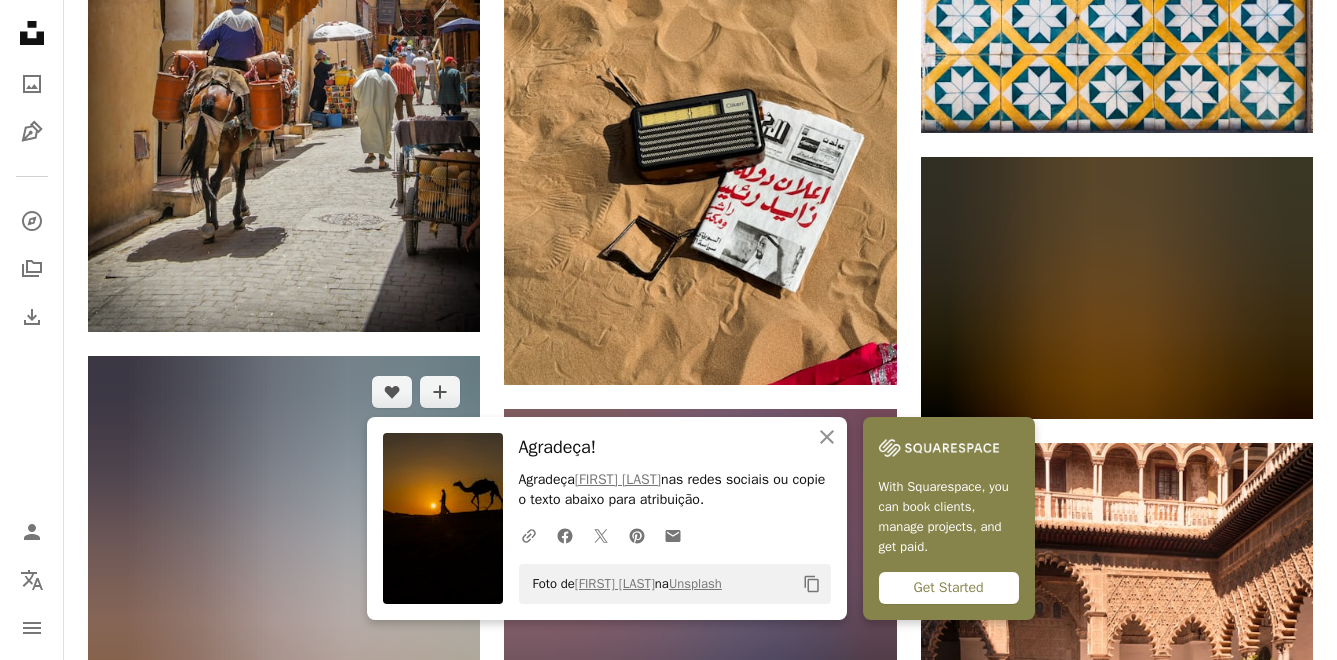 scroll, scrollTop: 6700, scrollLeft: 0, axis: vertical 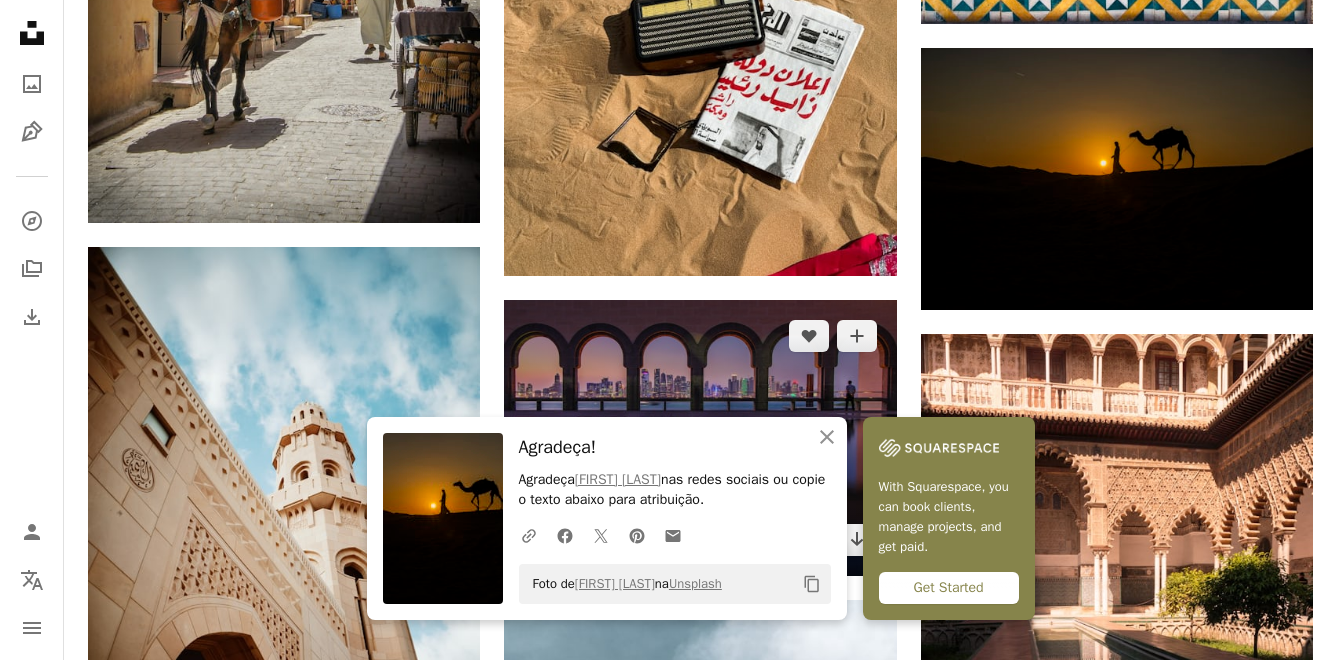 click at bounding box center (700, 438) 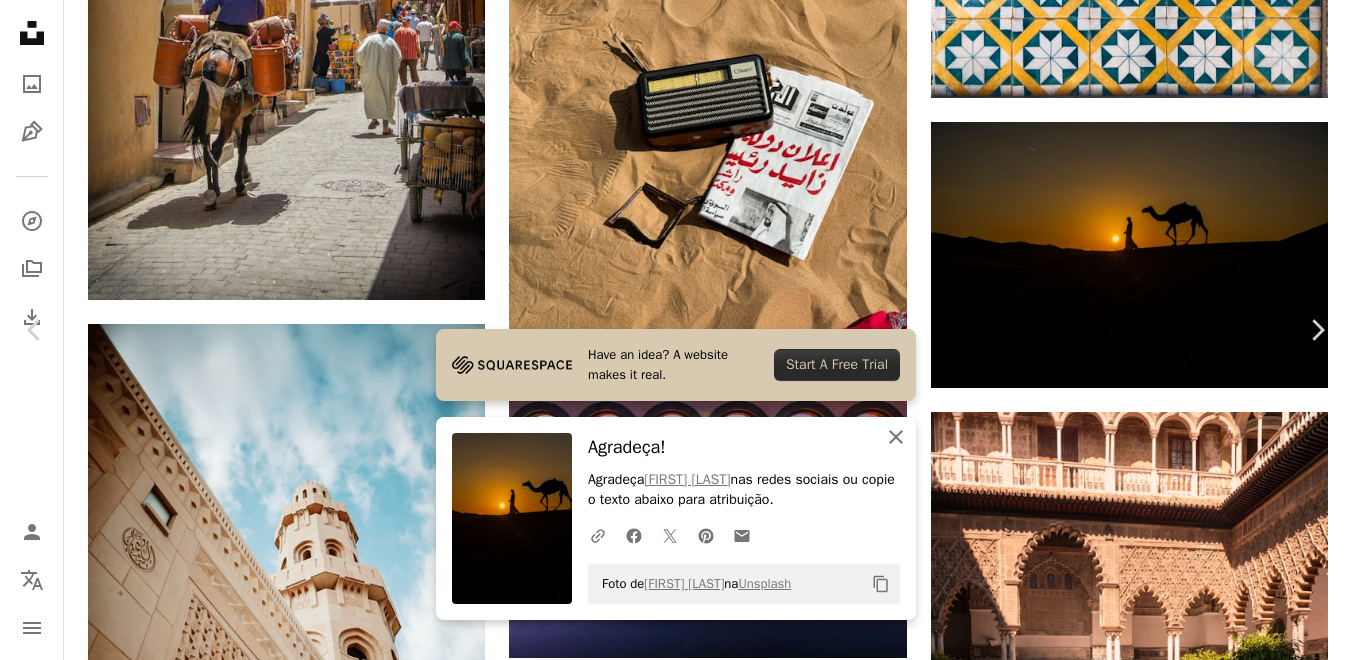click on "An X shape" 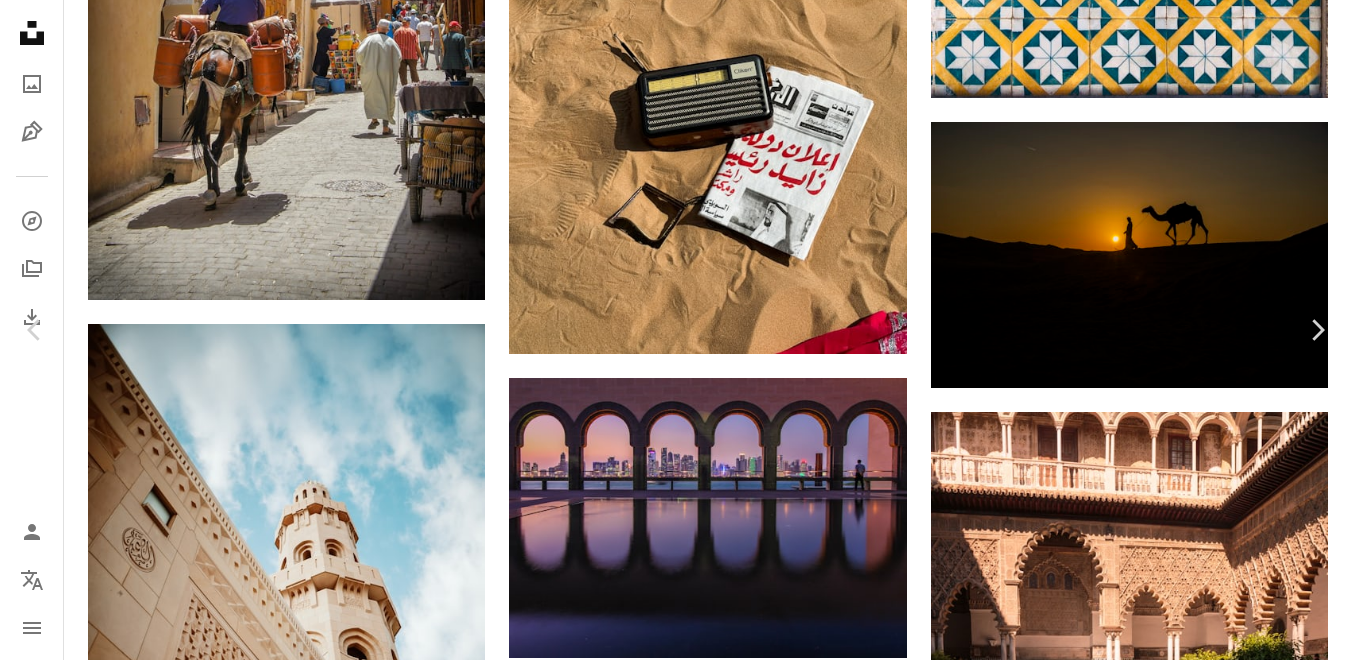 click on "Baixar gratuitamente" at bounding box center (1132, 5347) 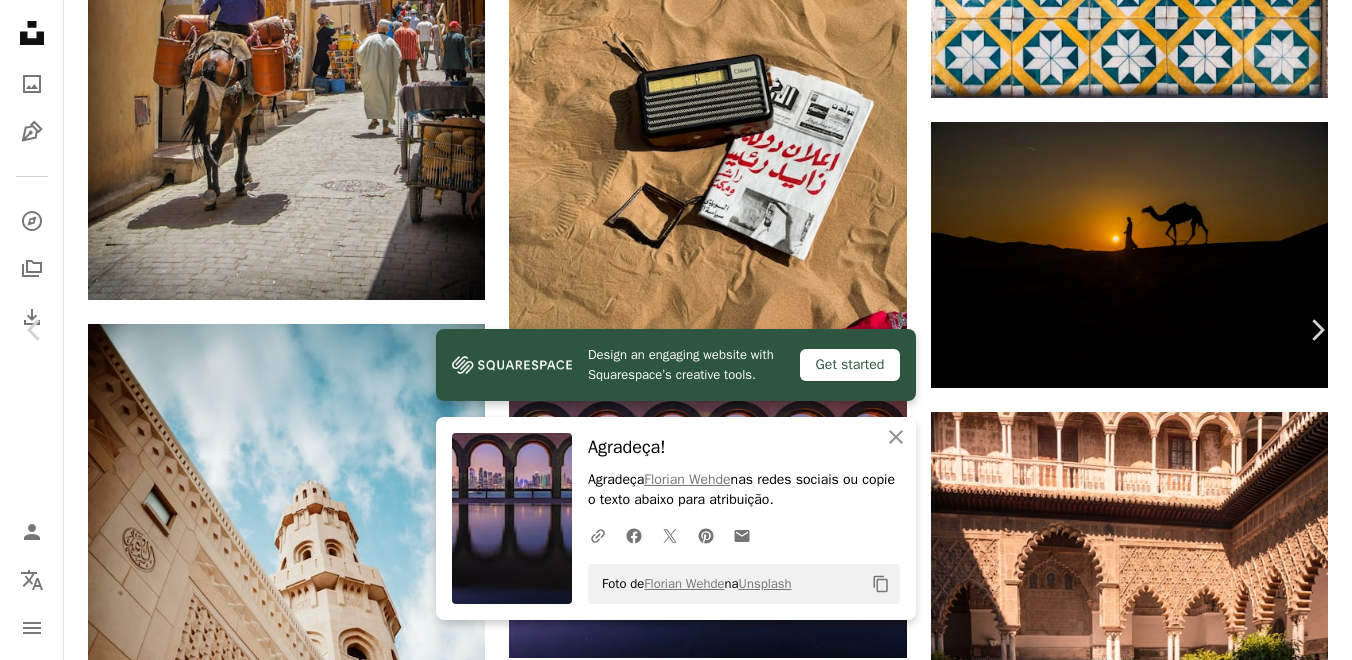 click on "An X shape" at bounding box center [20, 20] 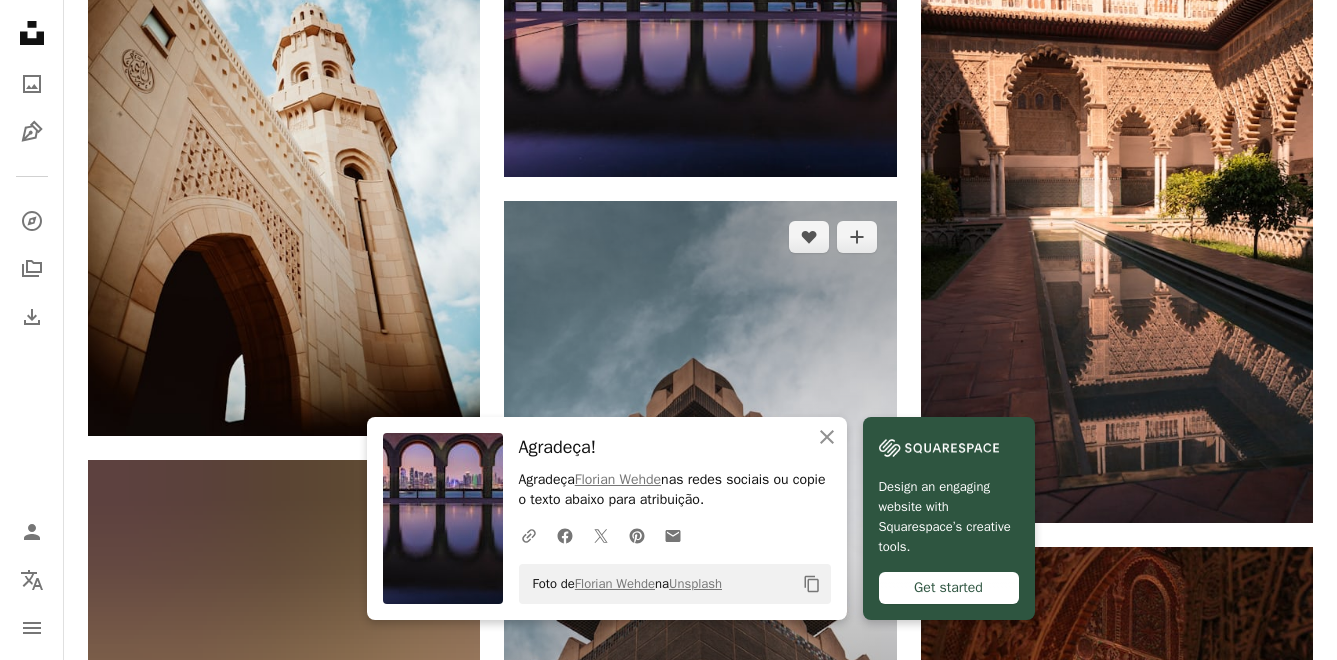 scroll, scrollTop: 7100, scrollLeft: 0, axis: vertical 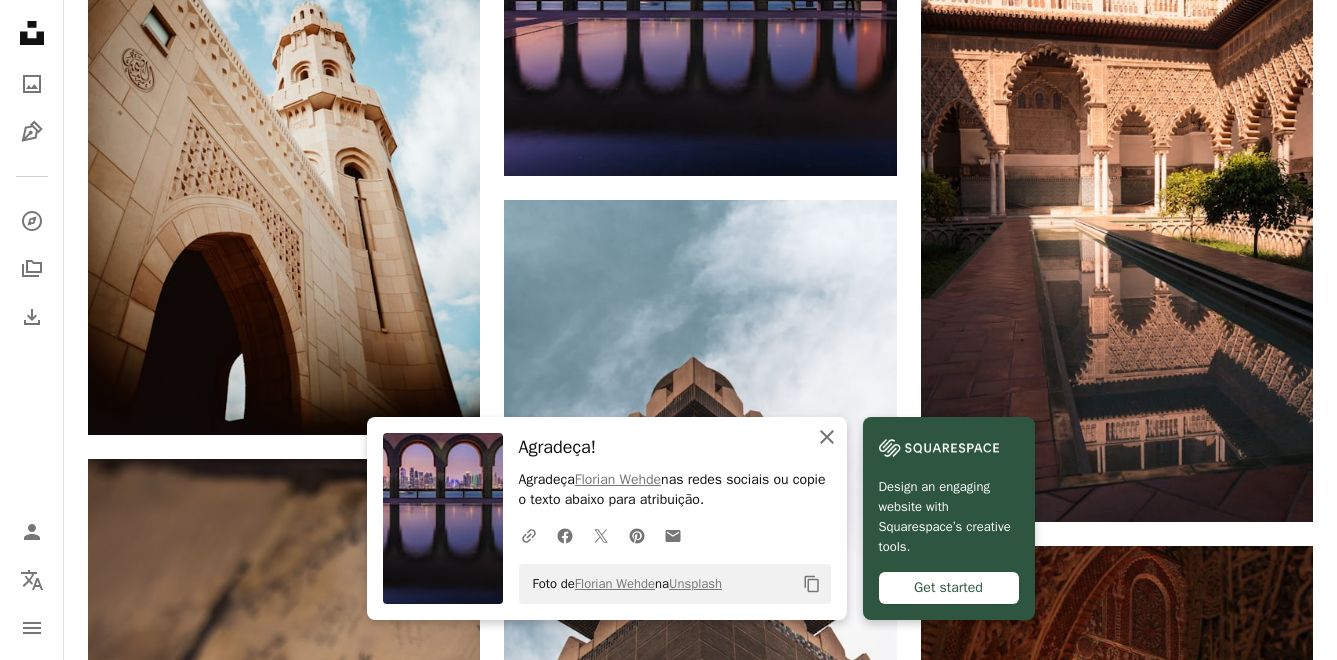 click on "An X shape" 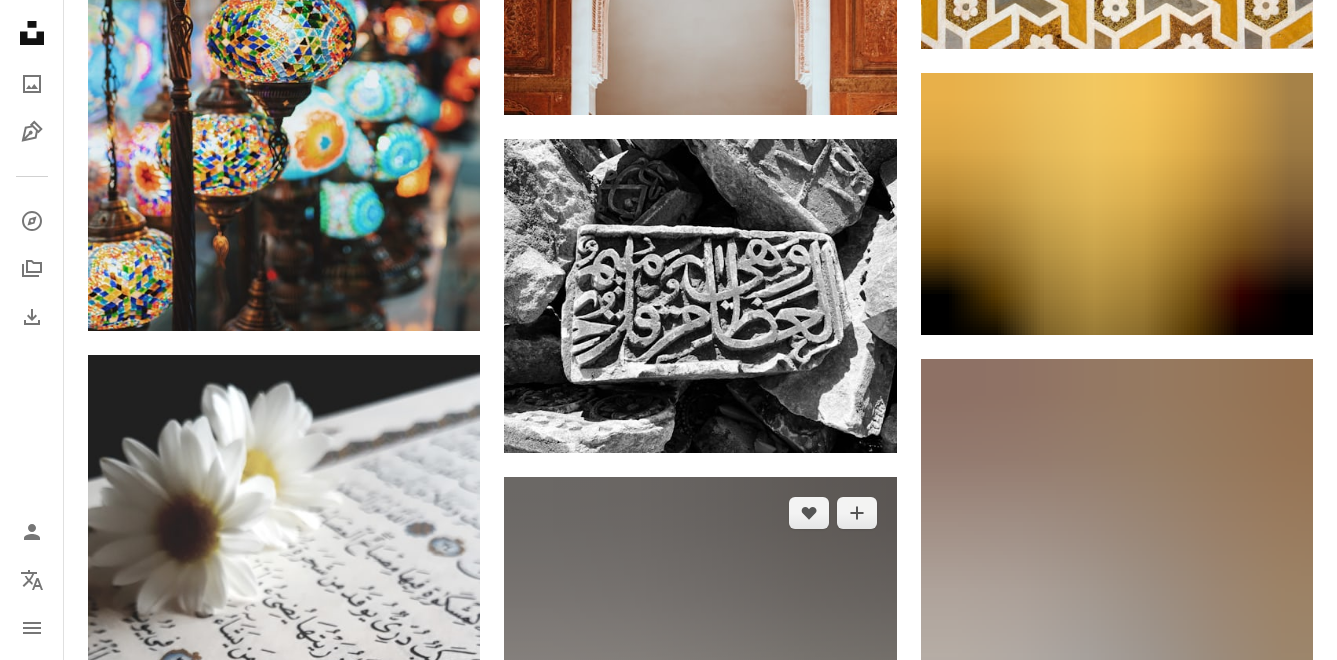 scroll, scrollTop: 13500, scrollLeft: 0, axis: vertical 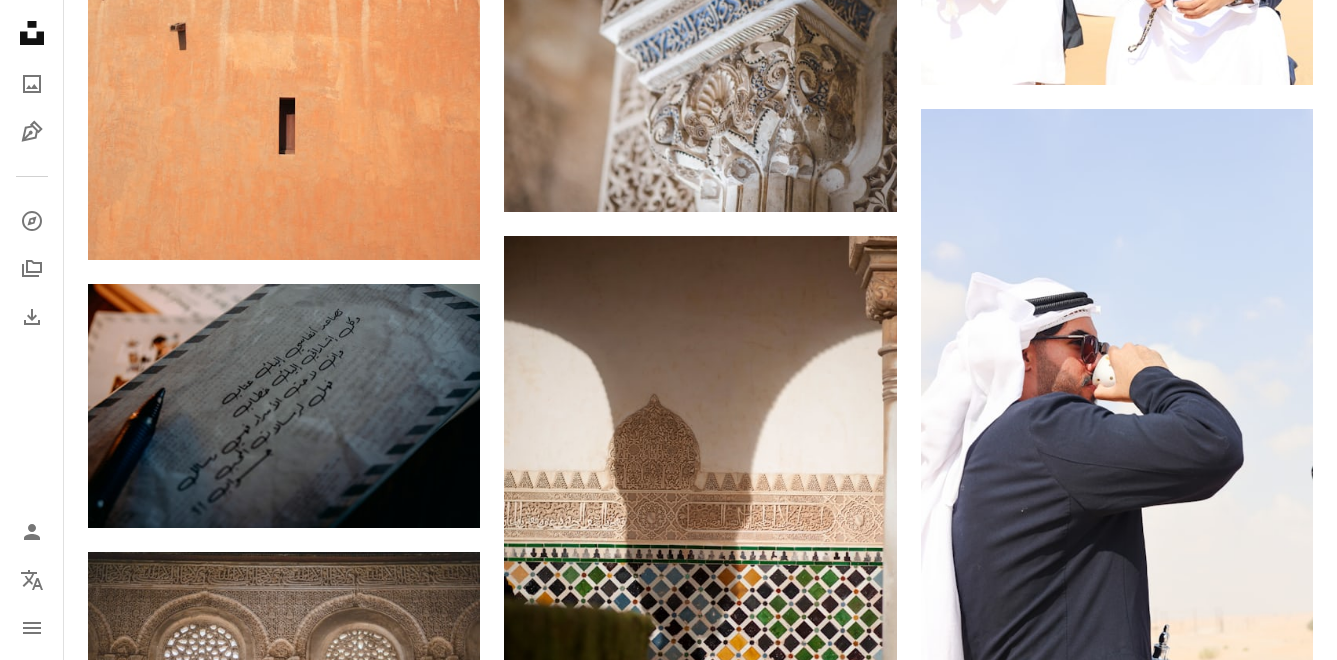 drag, startPoint x: 798, startPoint y: 339, endPoint x: 384, endPoint y: 427, distance: 423.24933 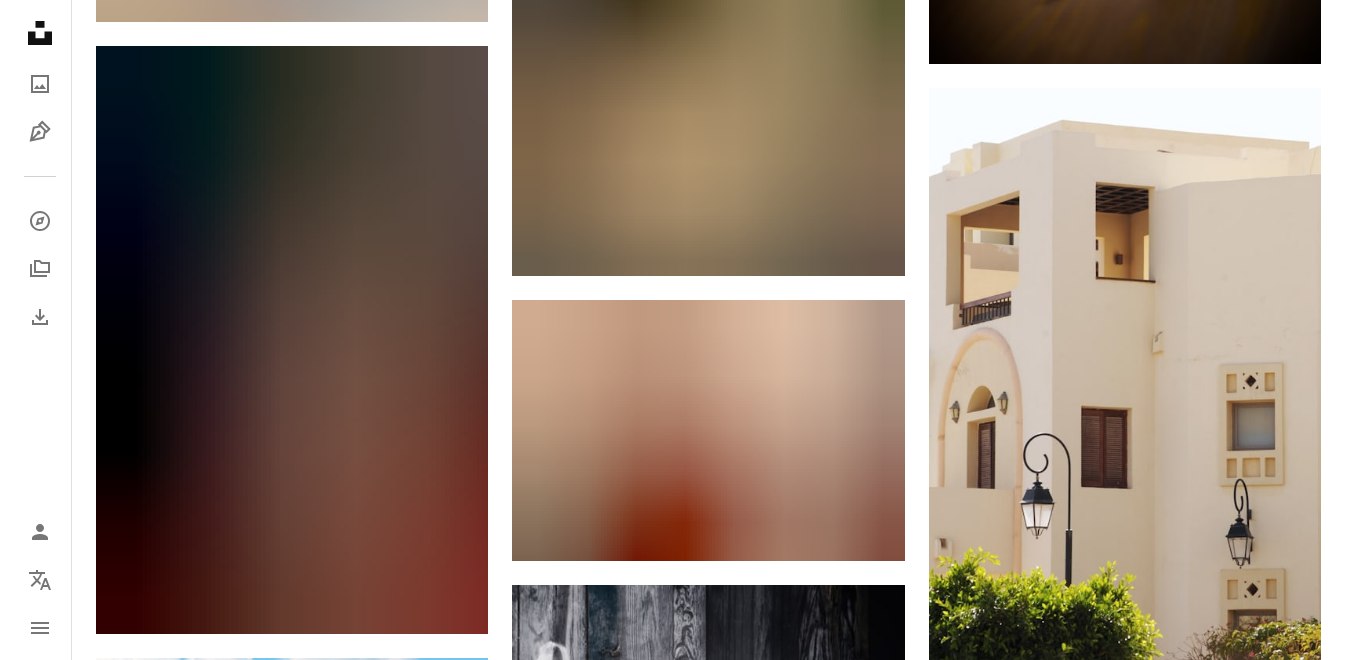 scroll, scrollTop: 55700, scrollLeft: 0, axis: vertical 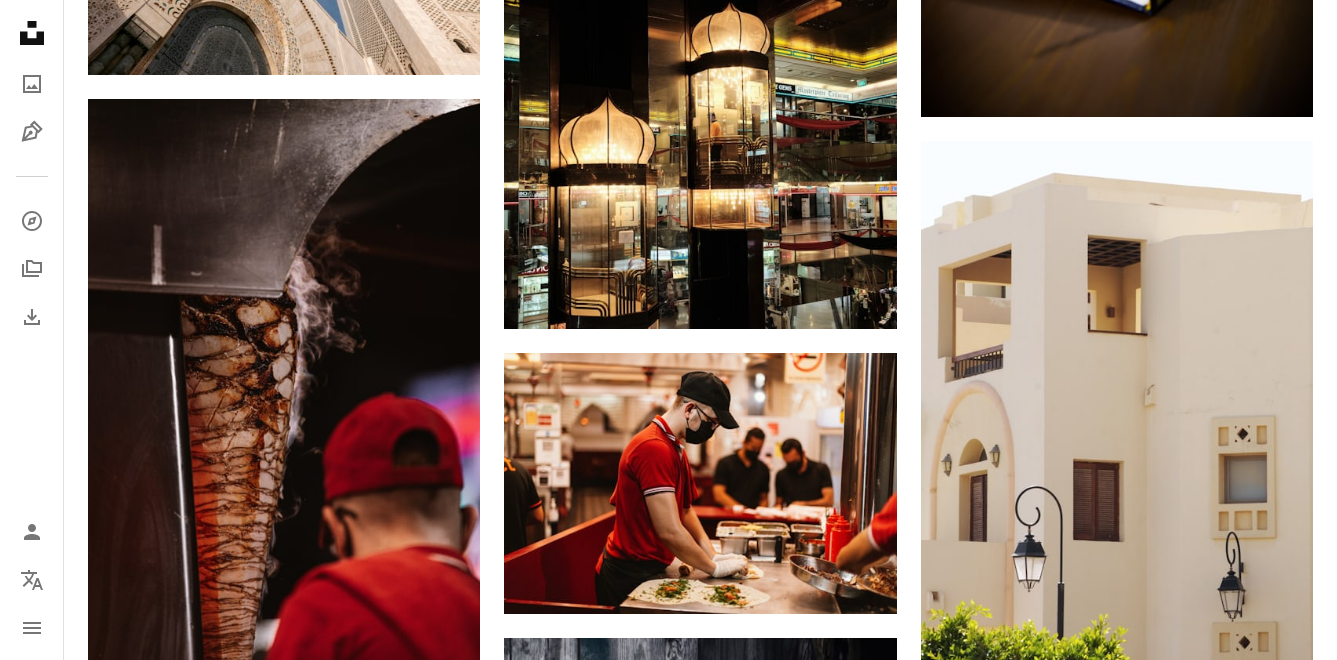 click at bounding box center [284, 1080] 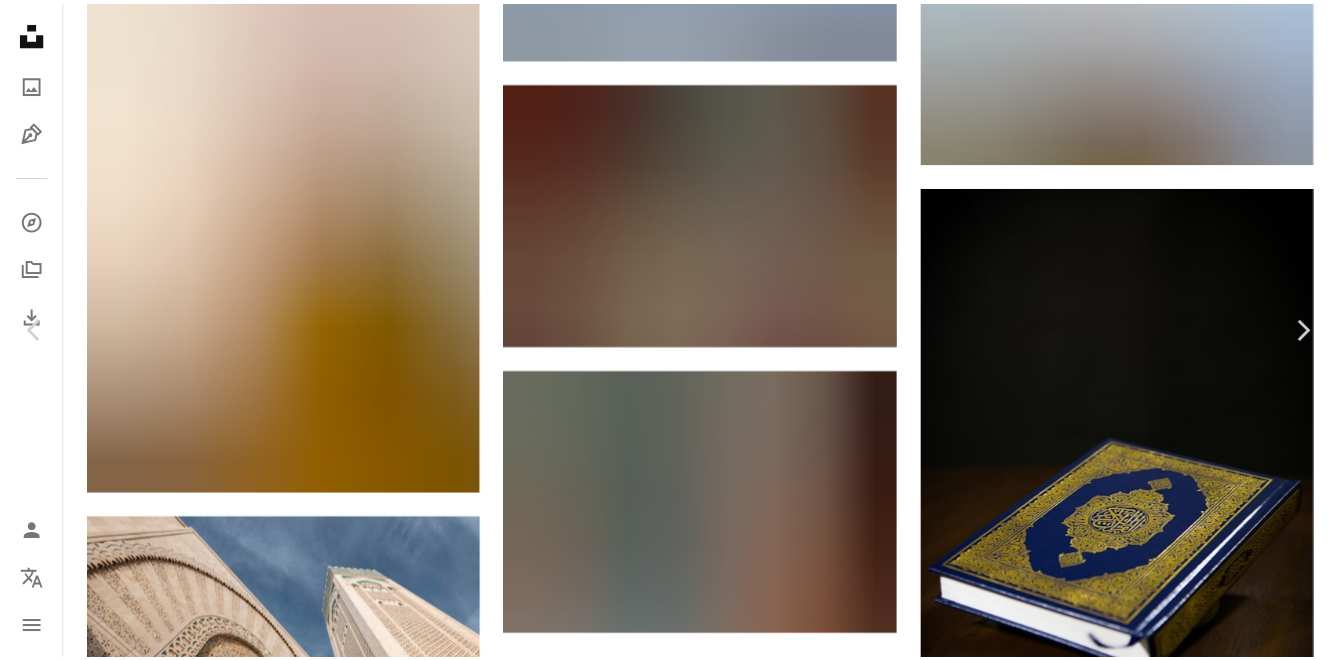 scroll, scrollTop: 4300, scrollLeft: 0, axis: vertical 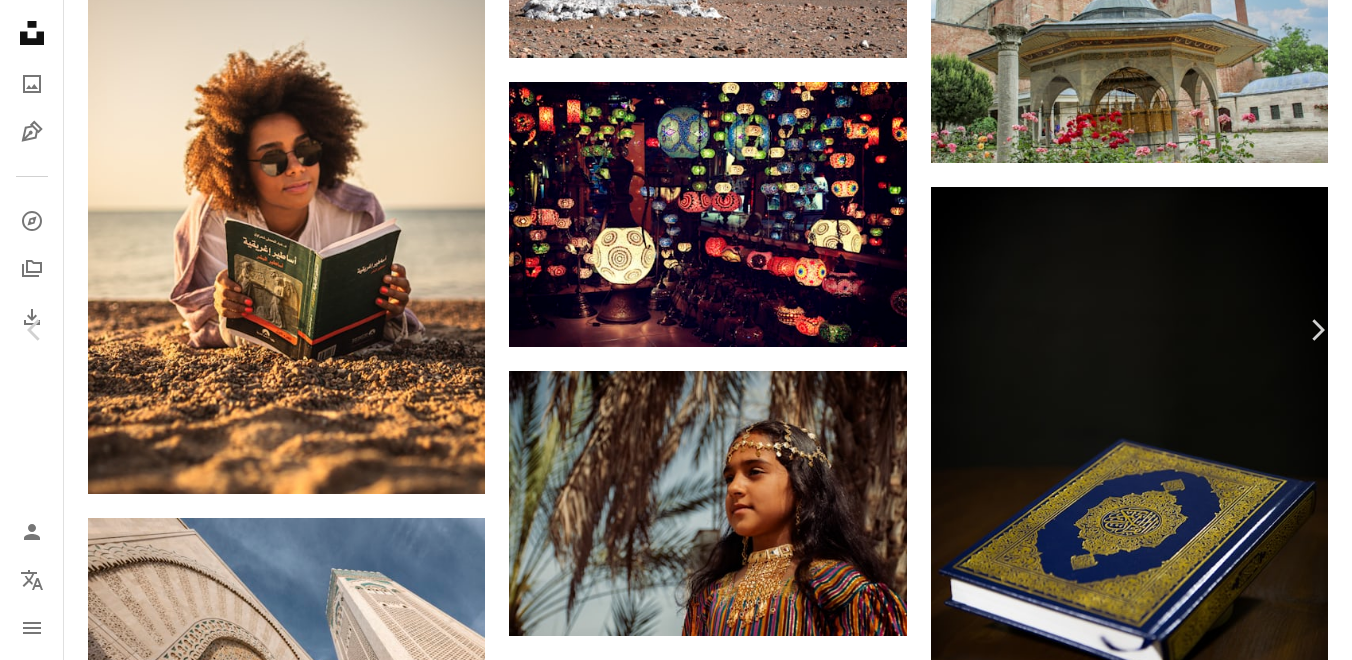 click on "An X shape Chevron left Chevron right SnapSaga catauggie A heart A plus sign Baixar gratuitamente Chevron down Zoom in Visualizações 13.781 Downloads 91 A forward-right arrow Compartilhar Info icon Informações More Actions A map marker [CITY] - [COUNTRY] Calendar outlined Publicada em  [DATE] Camera NIKON CORPORATION, NIKON D7500 Safety Uso gratuito sob a  Licença da Unsplash ocaso [CITY] [COUNTRY] Árabe Atlântida cidade nascer do sol urbano prédio de escritórios Cityscape ao ar livre torre Imagens de domínio público Pesquise imagens premium relacionadas na iStock  |  Economize 20% com o código UNSPLASH20 Ver mais na iStock  ↗ Imagens relacionadas A heart A plus sign [FIRST] [LAST] Disponível para contratação A checkmark inside of a circle Arrow pointing down Plus sign for Unsplash+ A heart A plus sign Getty Images Para  Unsplash+ A lock Baixar Plus sign for Unsplash+ A heart A plus sign Davey Gravy Para  Unsplash+ A lock Baixar Plus sign for Unsplash+ A heart Para" at bounding box center [676, 5522] 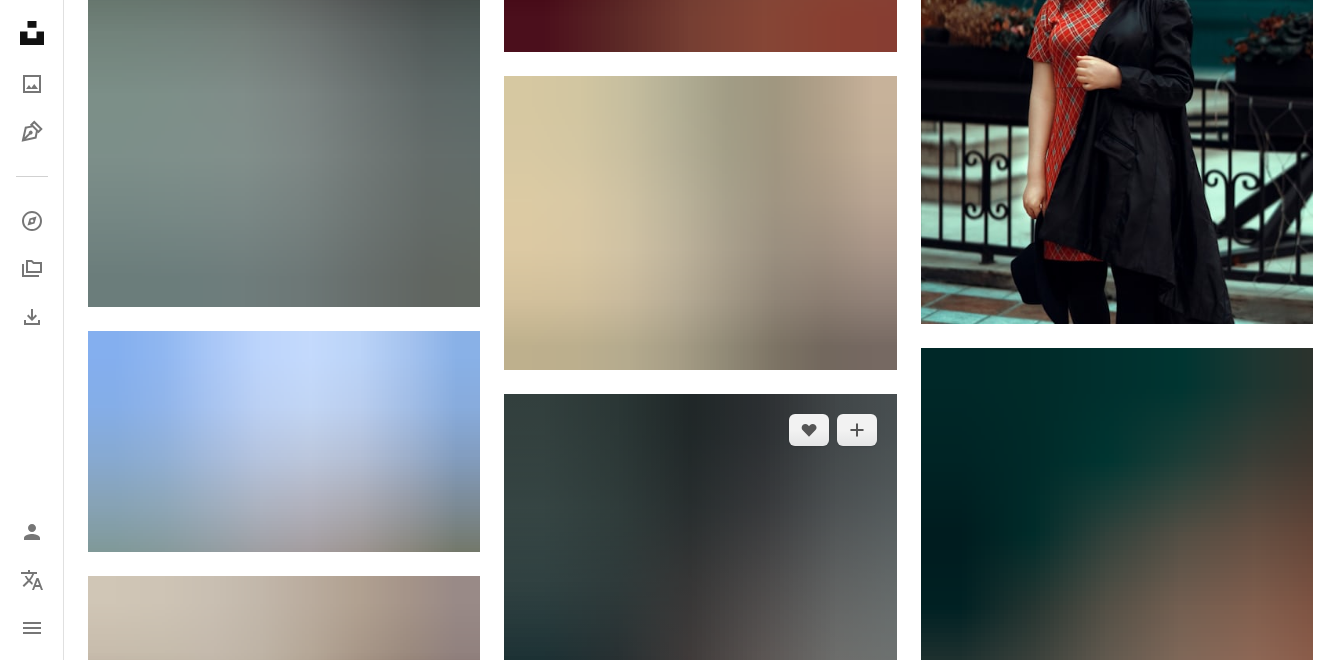 scroll, scrollTop: 76100, scrollLeft: 0, axis: vertical 